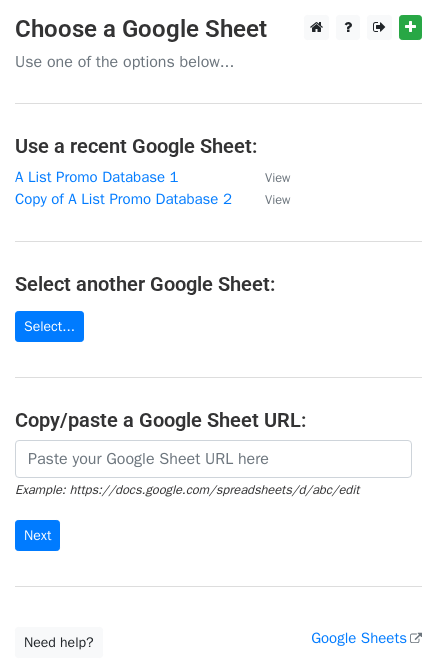 scroll, scrollTop: 0, scrollLeft: 0, axis: both 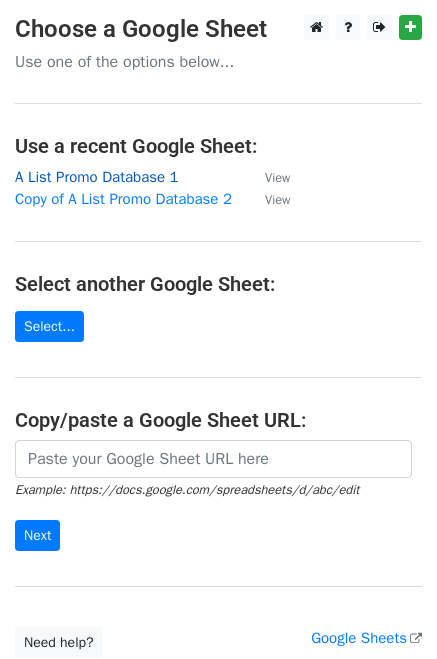 click on "A List Promo Database 1" at bounding box center (97, 177) 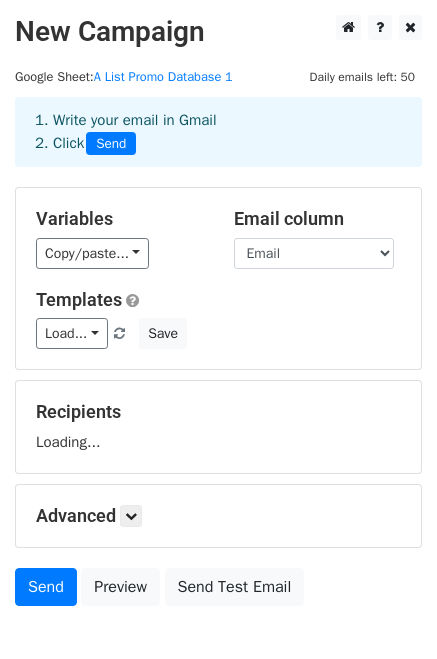scroll, scrollTop: 0, scrollLeft: 0, axis: both 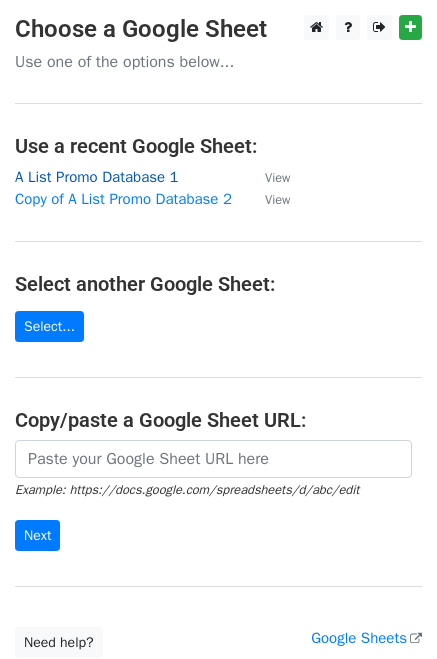 click on "A List Promo Database 1" at bounding box center (97, 177) 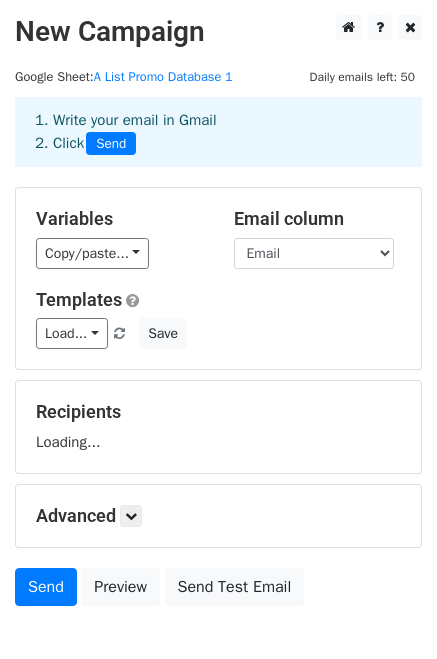 scroll, scrollTop: 0, scrollLeft: 0, axis: both 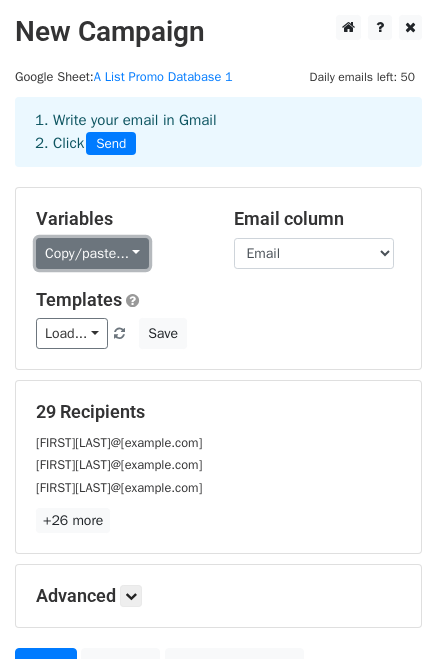 click on "Copy/paste..." at bounding box center [92, 253] 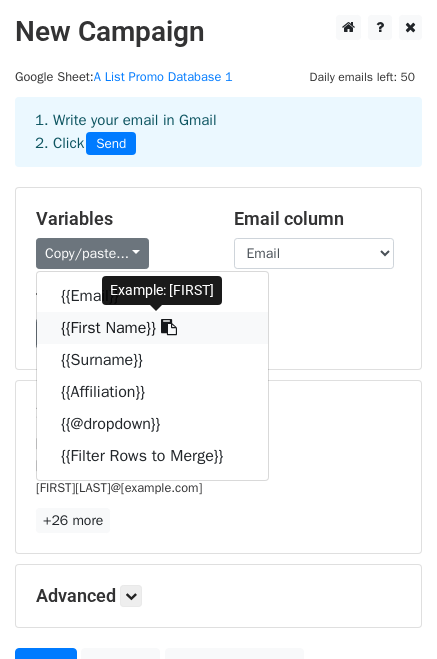 click on "{{First Name}}" at bounding box center [152, 328] 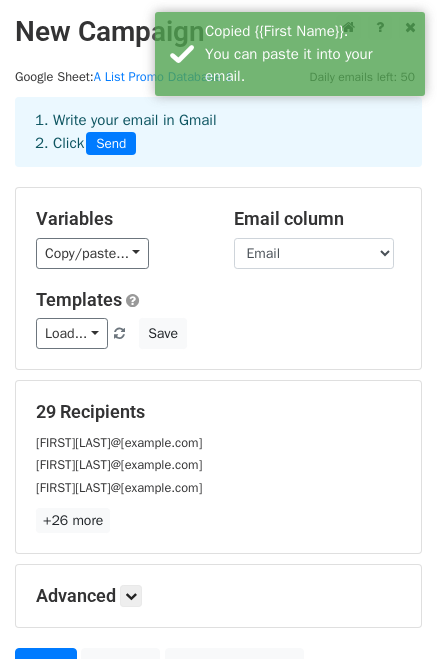 click on "Templates" at bounding box center [218, 300] 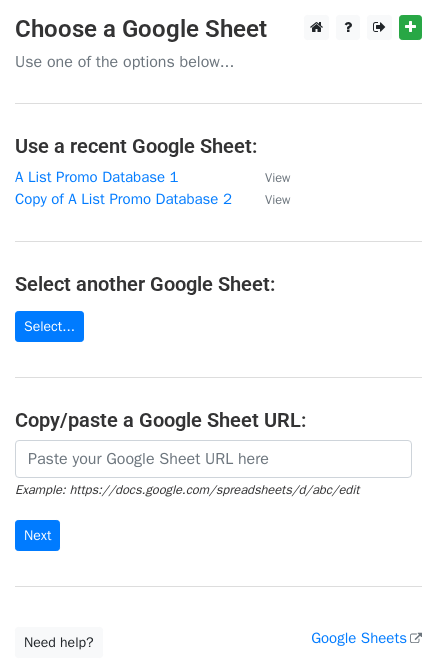 scroll, scrollTop: 0, scrollLeft: 0, axis: both 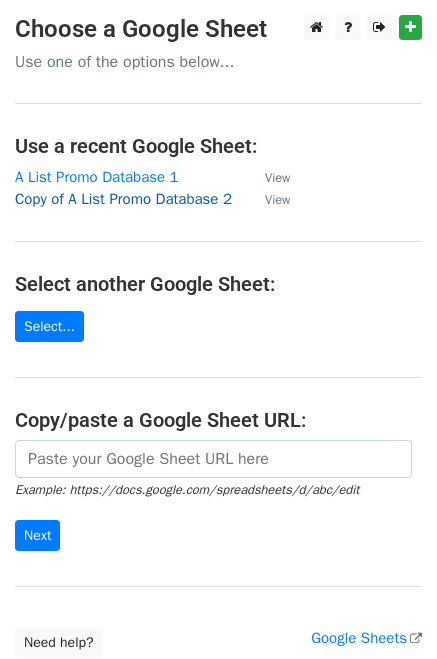 click on "Copy of A List Promo Database 2" at bounding box center (123, 199) 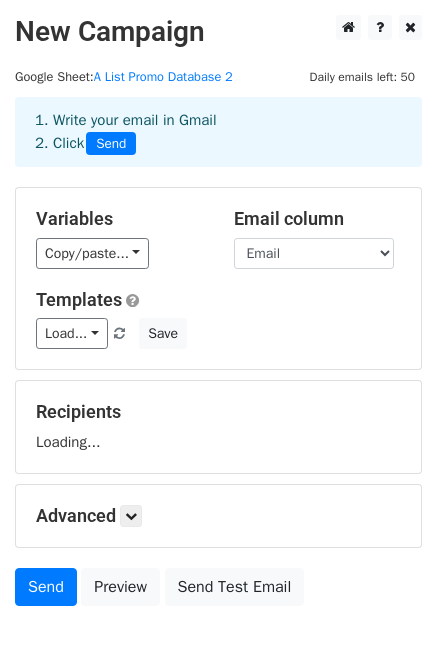 scroll, scrollTop: 0, scrollLeft: 0, axis: both 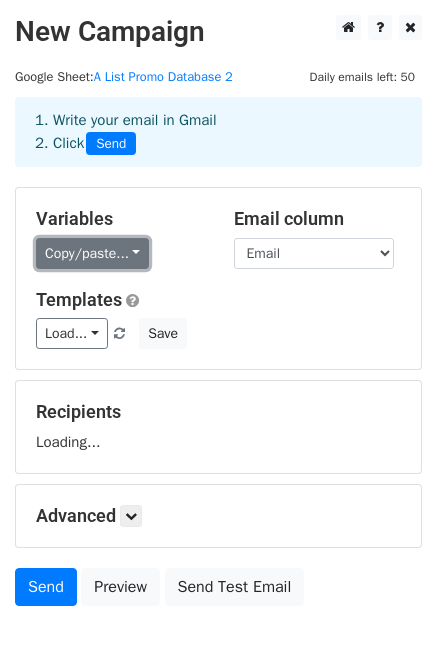 click on "Copy/paste..." at bounding box center [92, 253] 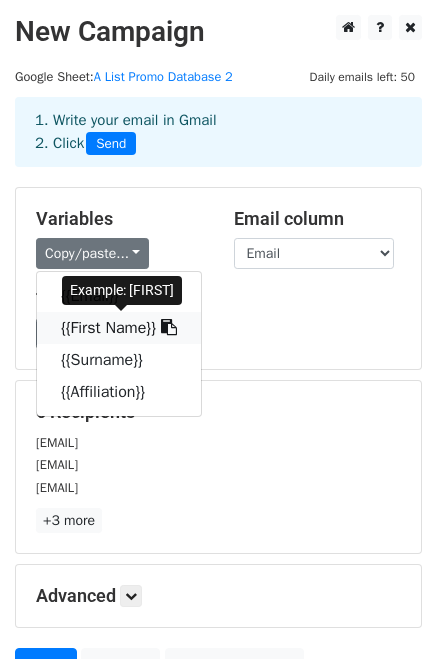 click on "{{First Name}}" at bounding box center [119, 328] 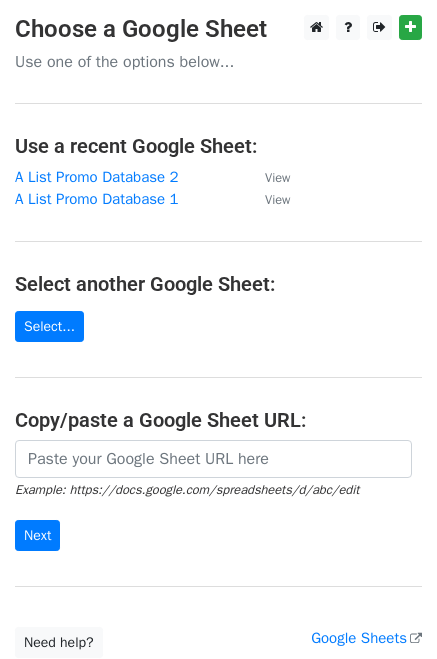 scroll, scrollTop: 0, scrollLeft: 0, axis: both 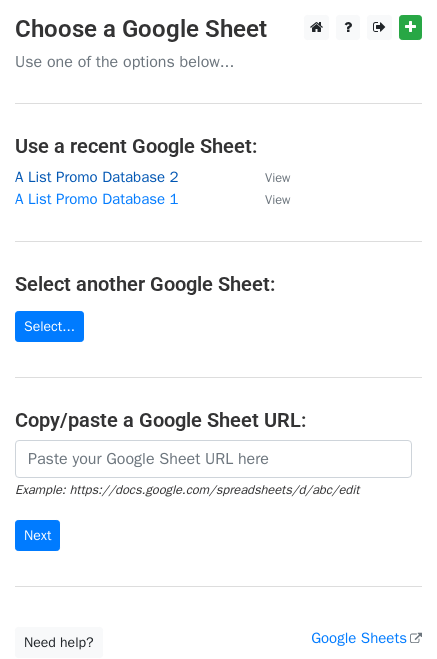 click on "A List Promo Database 2" at bounding box center (97, 177) 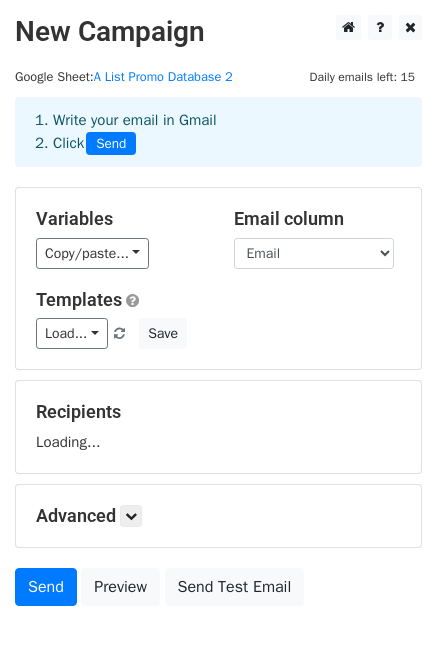 scroll, scrollTop: 0, scrollLeft: 0, axis: both 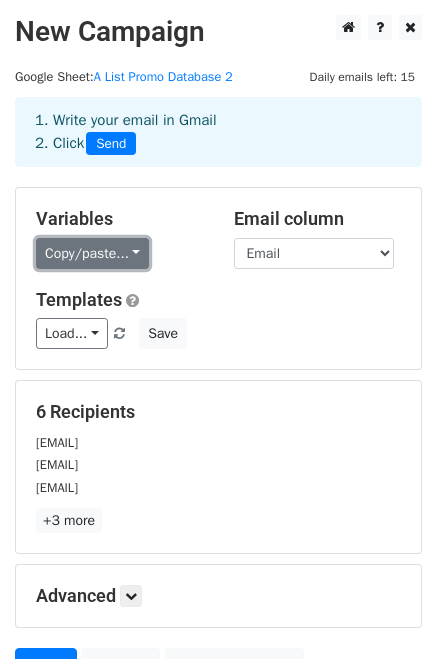 click on "Copy/paste..." at bounding box center [92, 253] 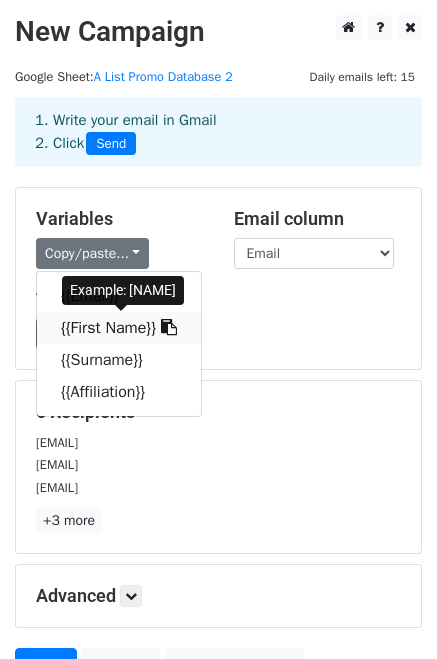 click on "{{First Name}}" at bounding box center (119, 328) 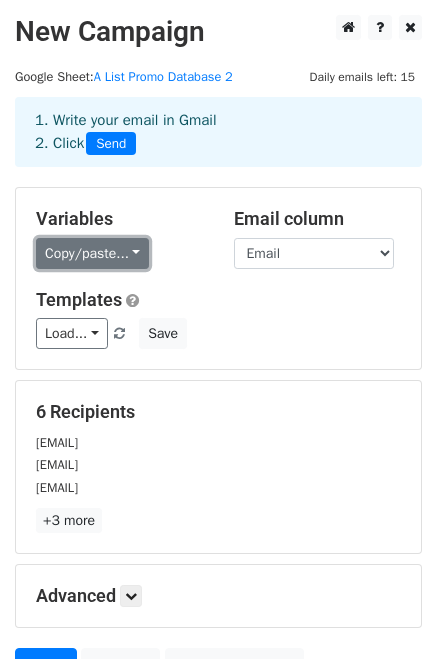 click on "Copy/paste..." at bounding box center (92, 253) 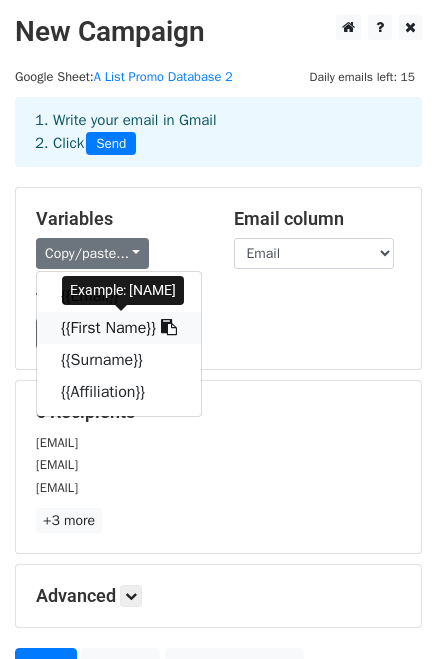 click on "{{First Name}}" at bounding box center (119, 328) 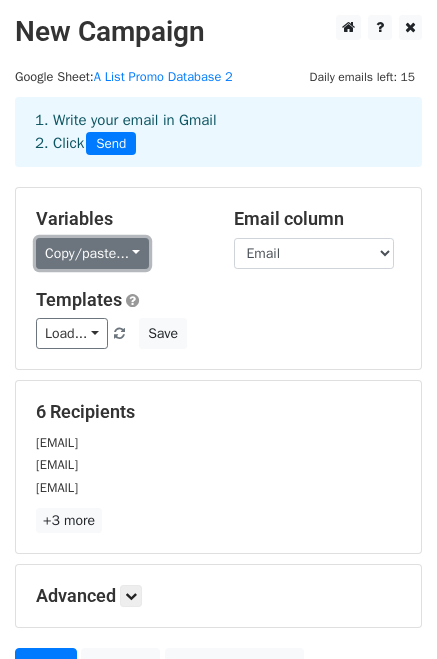 click on "Copy/paste..." at bounding box center [92, 253] 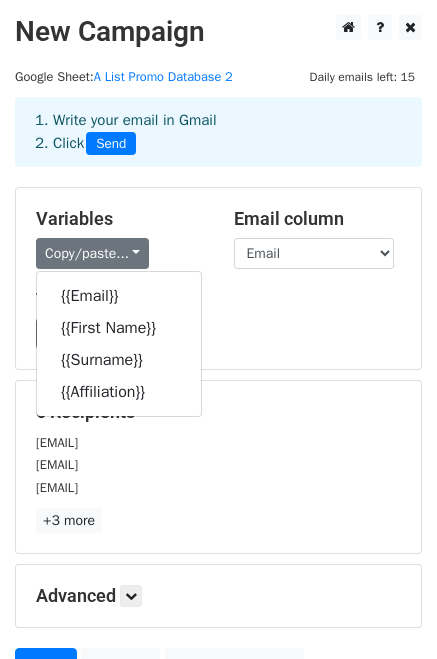click on "Variables
Copy/paste...
{{Email}}
{{First Name}}
{{Surname}}
{{Affiliation}}
Email column
Email
First Name
Surname
Affiliation
Templates
Load...
No templates saved
Save" at bounding box center [218, 278] 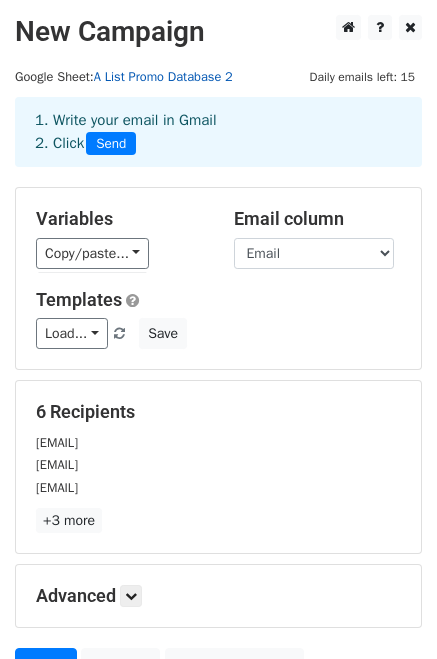click on "A List Promo Database 2" at bounding box center [163, 77] 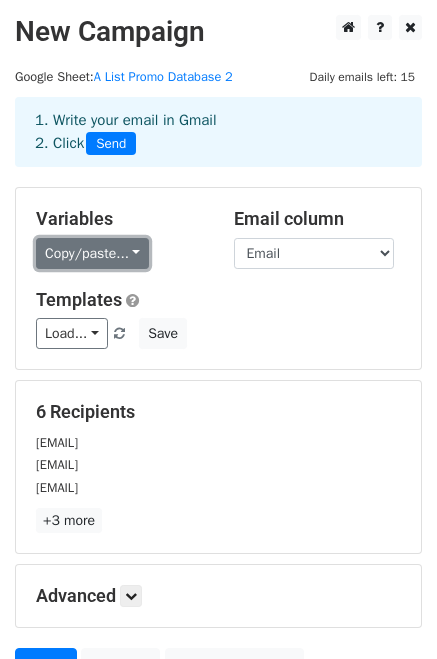 click on "Copy/paste..." at bounding box center [92, 253] 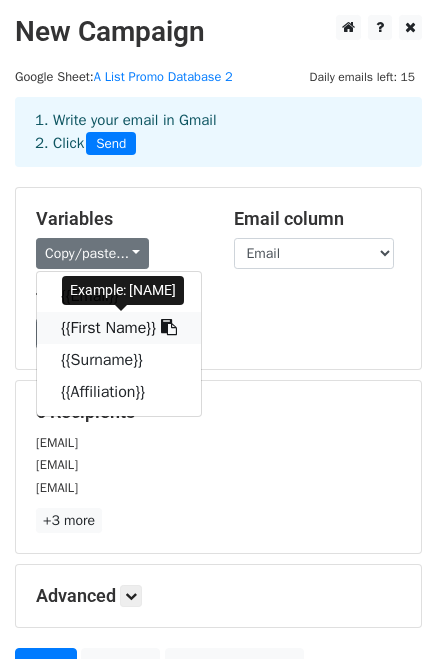 click on "{{First Name}}" at bounding box center (119, 328) 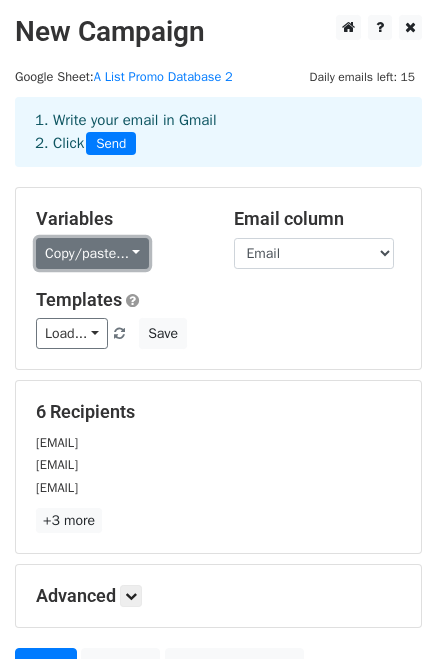 click on "Copy/paste..." at bounding box center (92, 253) 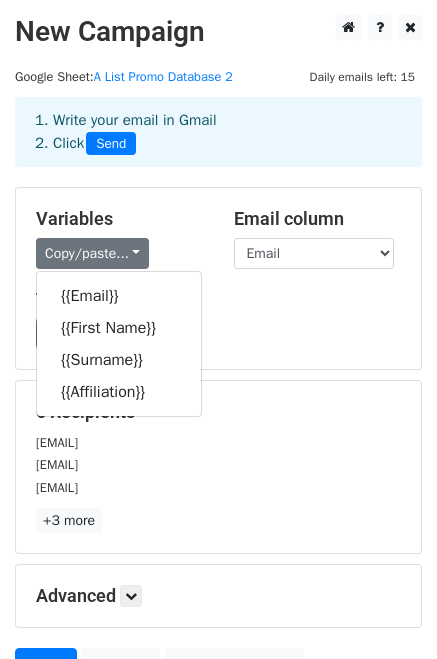 click on "Variables" at bounding box center [120, 219] 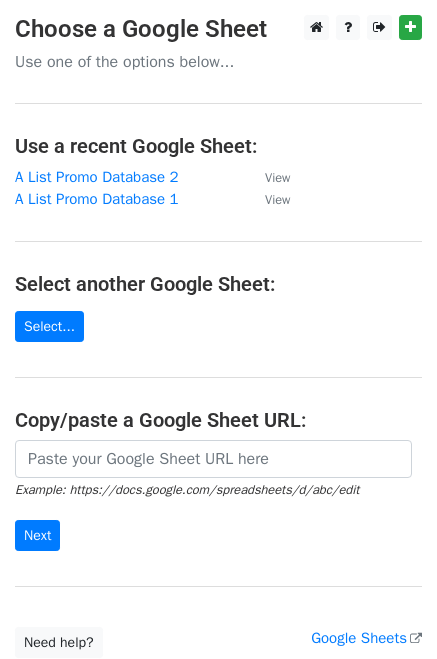 scroll, scrollTop: 0, scrollLeft: 0, axis: both 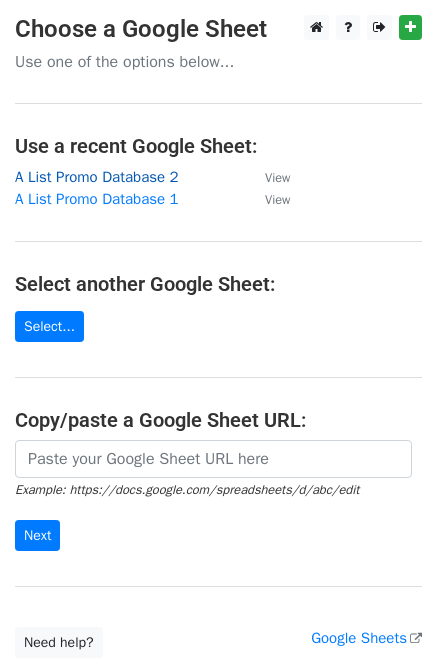 click on "A List Promo Database 2" at bounding box center (97, 177) 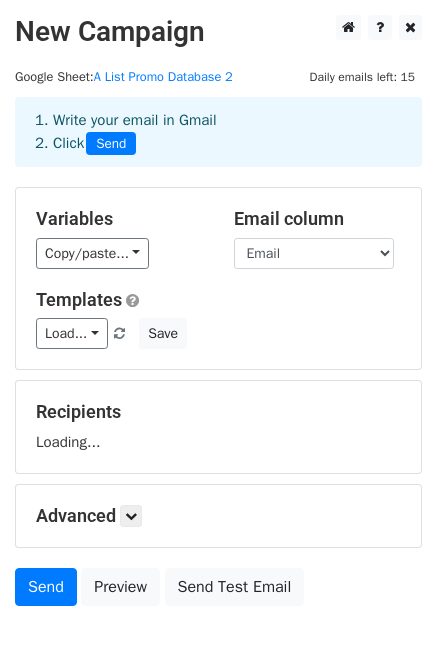 scroll, scrollTop: 0, scrollLeft: 0, axis: both 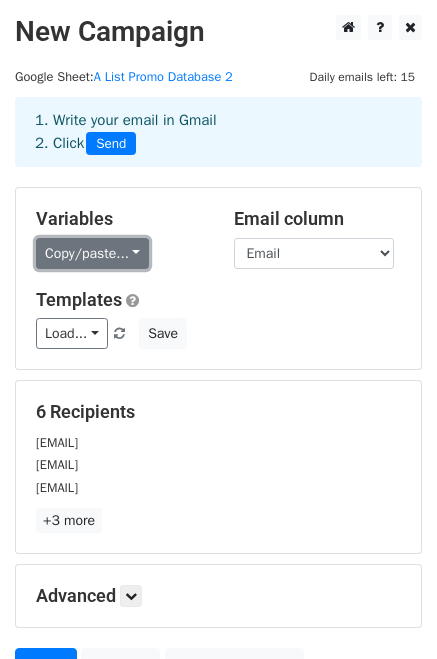 click on "Copy/paste..." at bounding box center (92, 253) 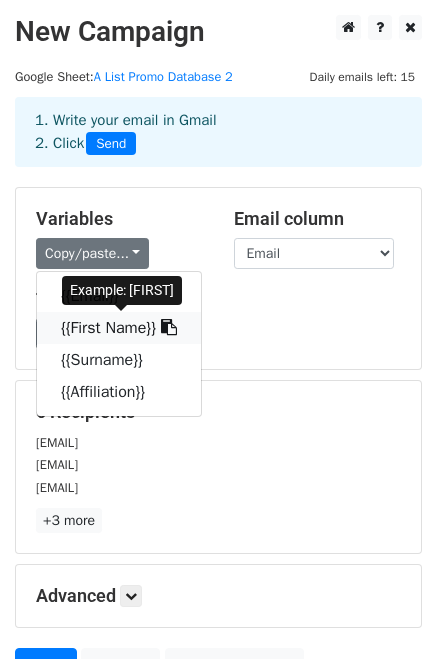 click on "{{First Name}}" at bounding box center [119, 328] 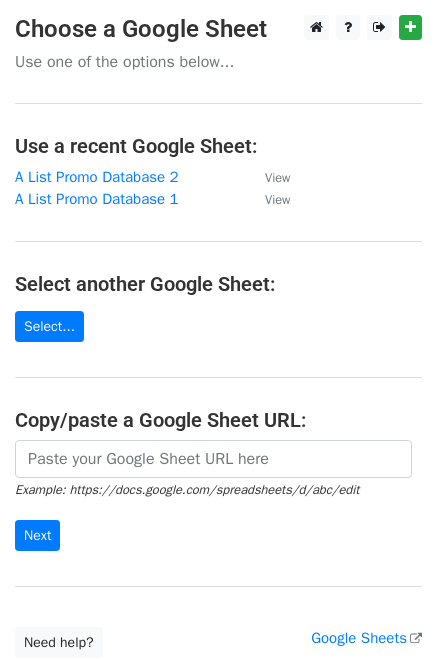 scroll, scrollTop: 0, scrollLeft: 0, axis: both 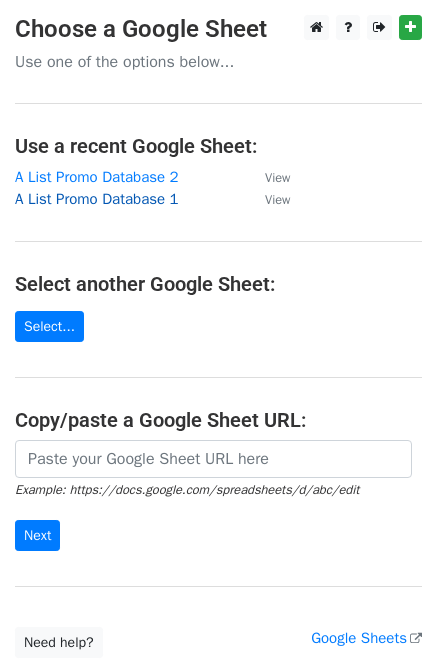 click on "A List Promo Database 1" at bounding box center (97, 199) 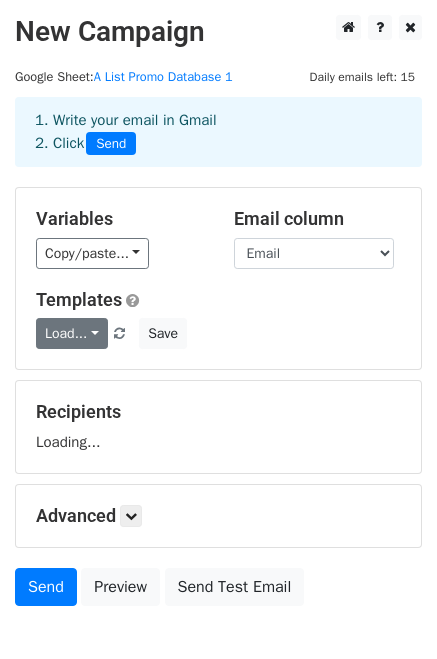 scroll, scrollTop: 0, scrollLeft: 0, axis: both 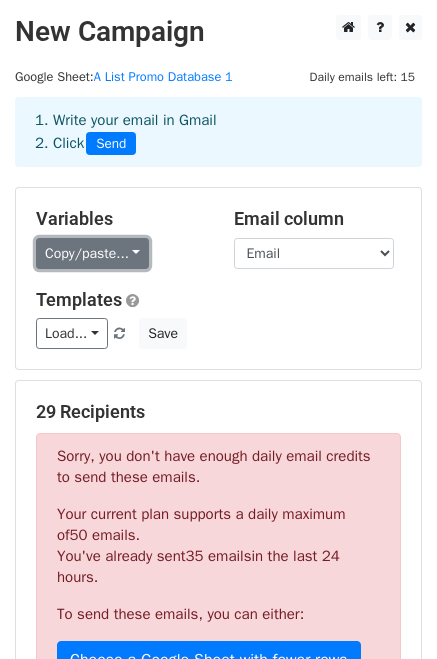 click on "Copy/paste..." at bounding box center [92, 253] 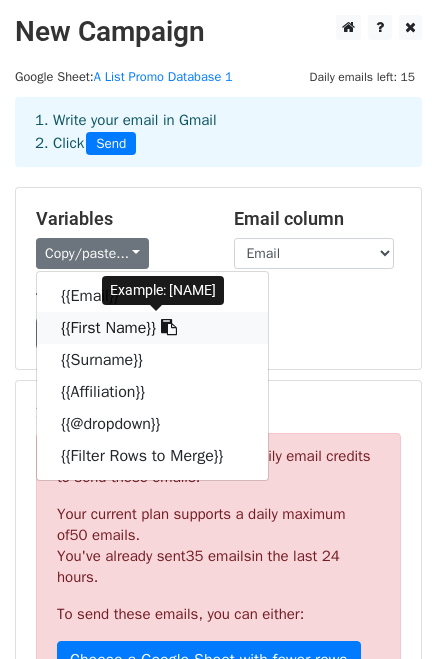 click on "{{First Name}}" at bounding box center (152, 328) 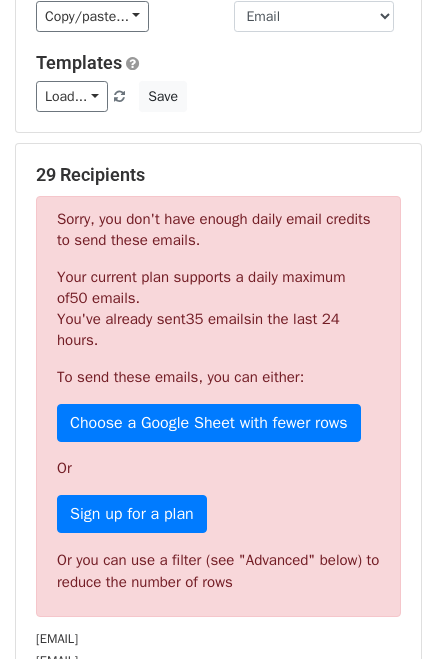 scroll, scrollTop: 243, scrollLeft: 0, axis: vertical 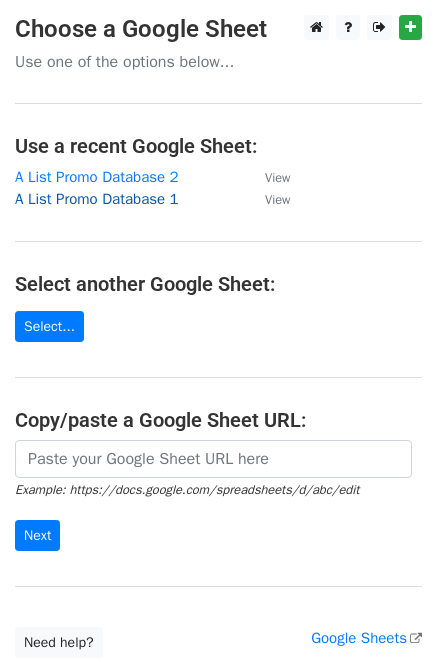 click on "A List Promo Database 1" at bounding box center (97, 199) 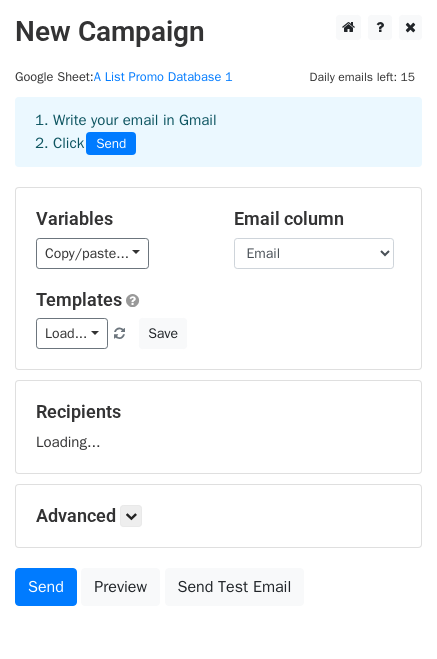 scroll, scrollTop: 0, scrollLeft: 0, axis: both 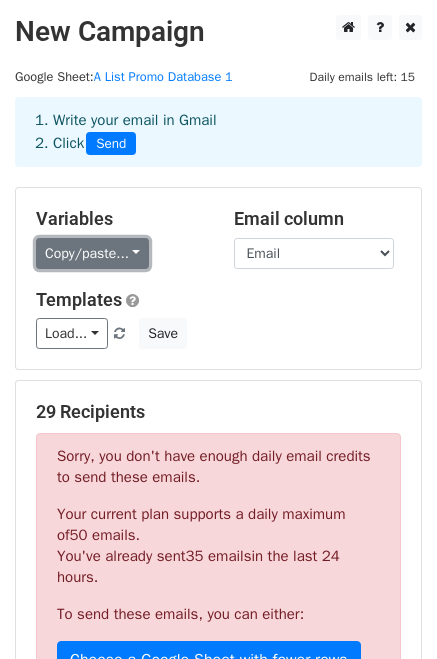 click on "Copy/paste..." at bounding box center [92, 253] 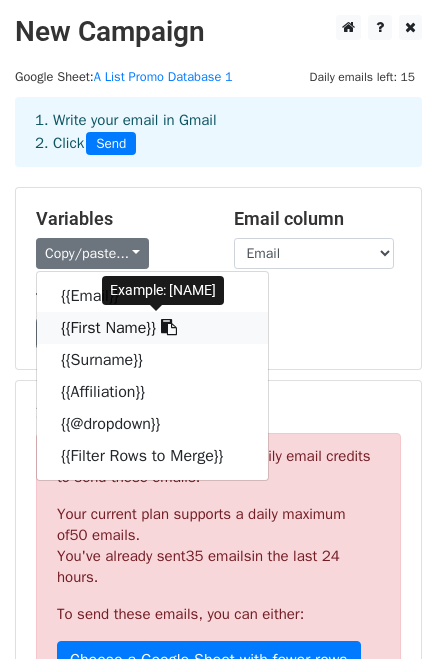 click on "{{First Name}}" at bounding box center (152, 328) 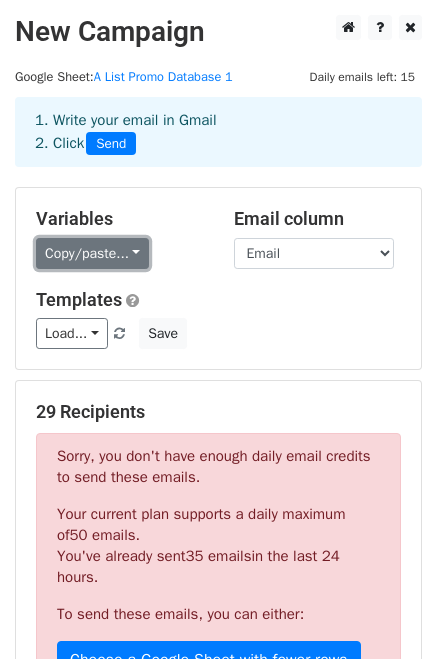 click on "Copy/paste..." at bounding box center [92, 253] 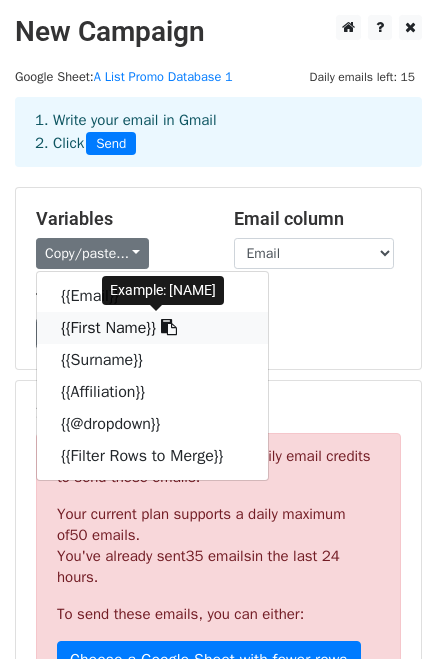 click on "{{First Name}}" at bounding box center (152, 328) 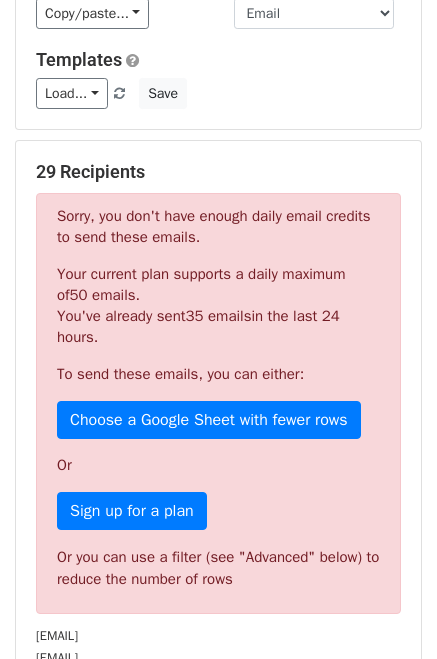 scroll, scrollTop: 243, scrollLeft: 0, axis: vertical 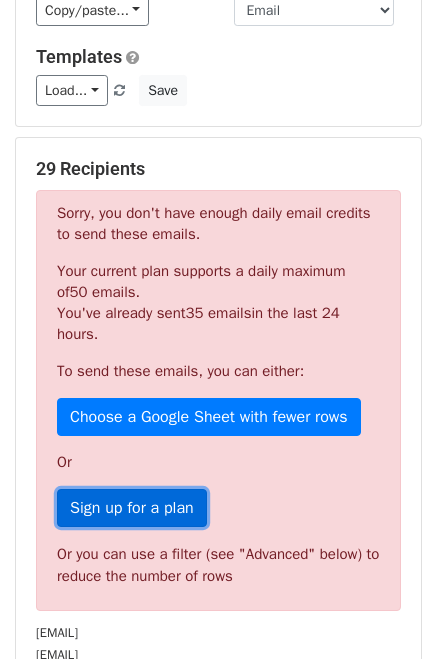 click on "Sign up for a plan" at bounding box center (132, 508) 